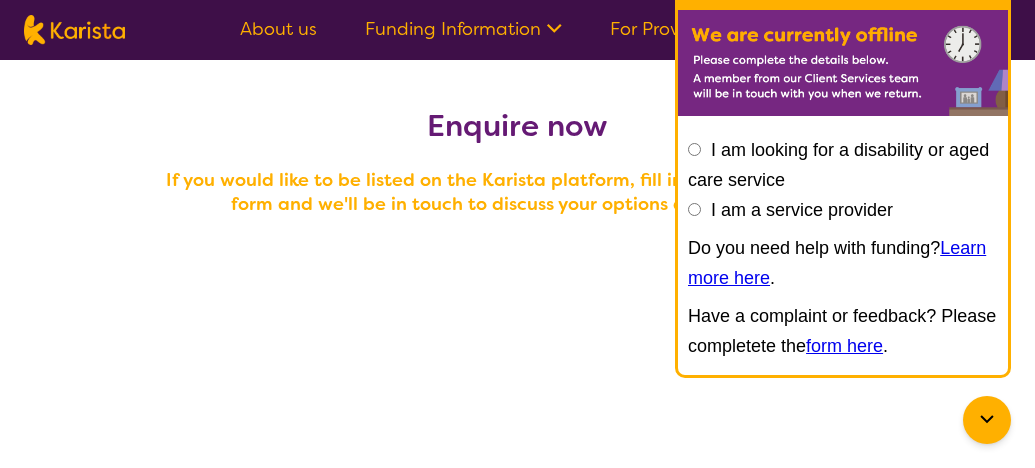 scroll, scrollTop: 199, scrollLeft: 0, axis: vertical 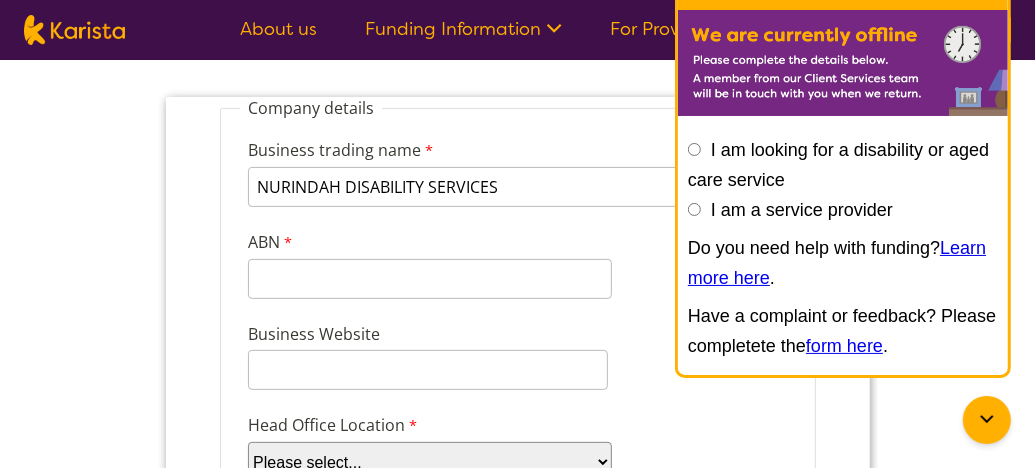 click on "I am a service provider" at bounding box center (694, 209) 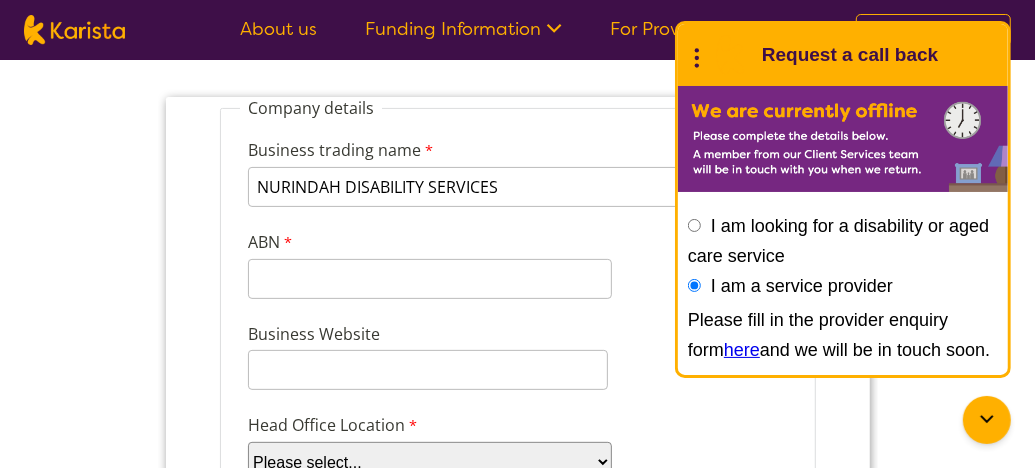 click on "here" at bounding box center [742, 350] 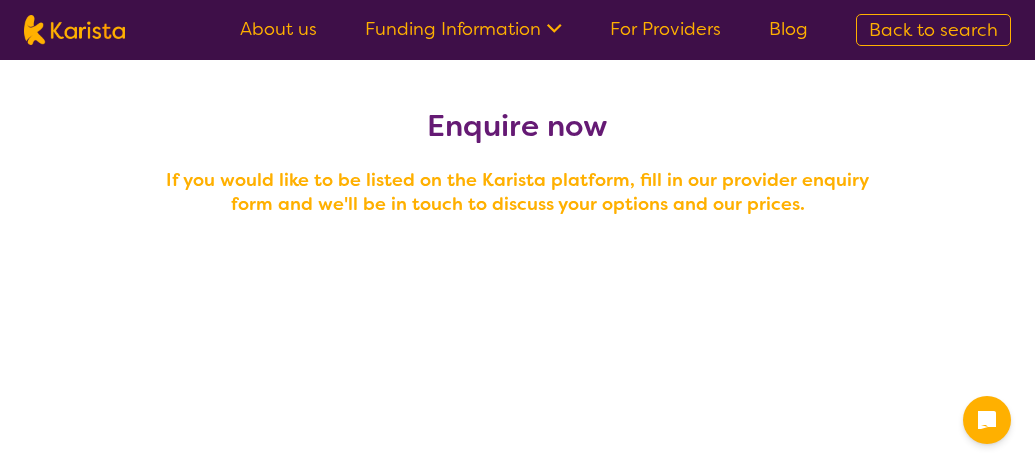 scroll, scrollTop: 0, scrollLeft: 0, axis: both 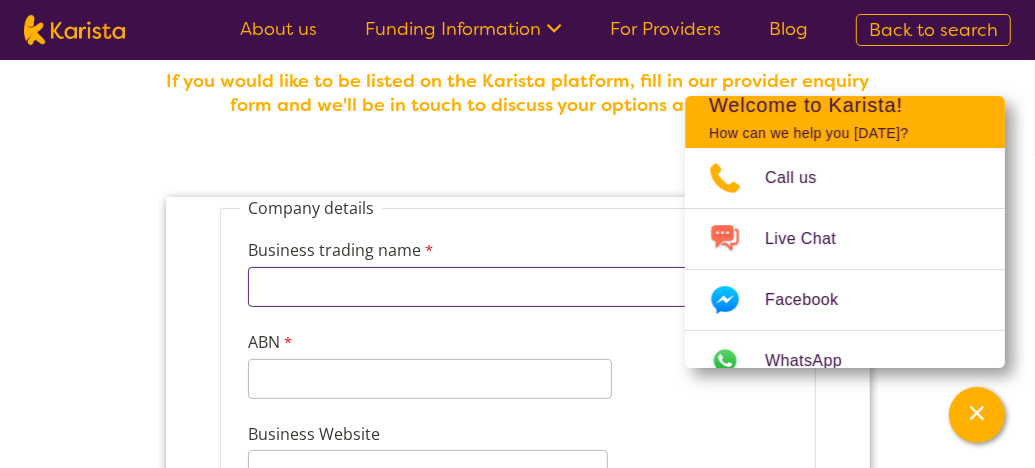 click on "Business trading name" at bounding box center (517, 286) 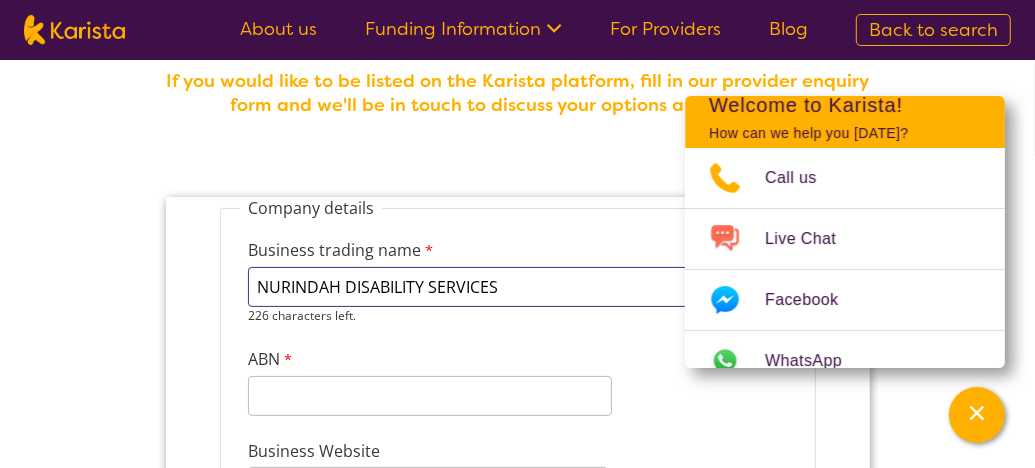 type on "NURINDAH DISABILITY SERVICES" 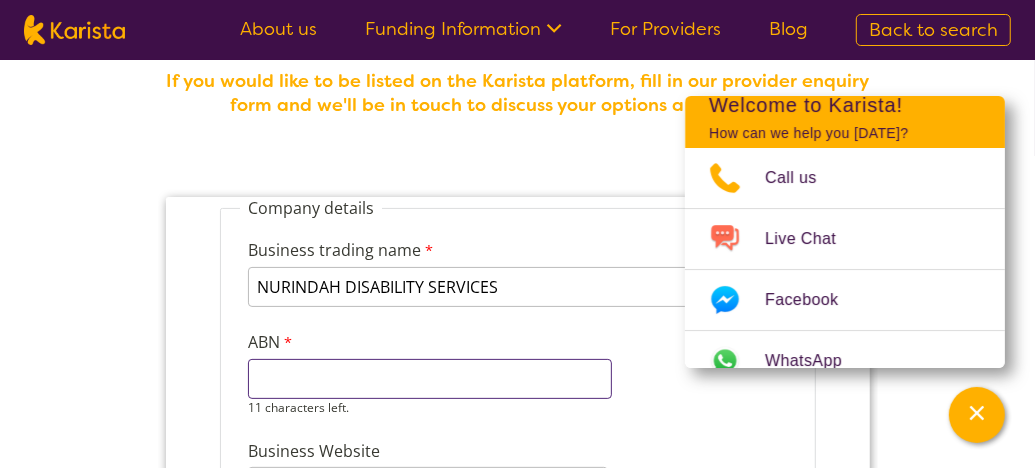 click on "11 characters left." at bounding box center [429, 386] 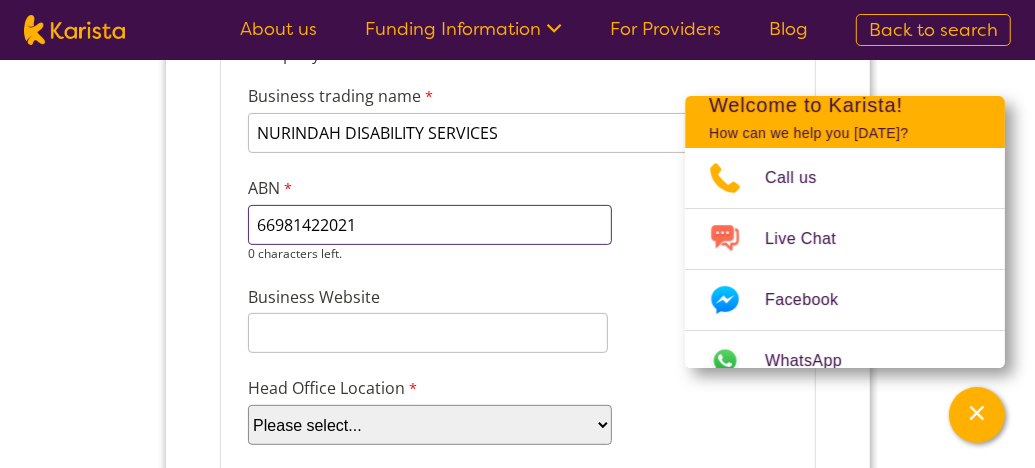scroll, scrollTop: 300, scrollLeft: 0, axis: vertical 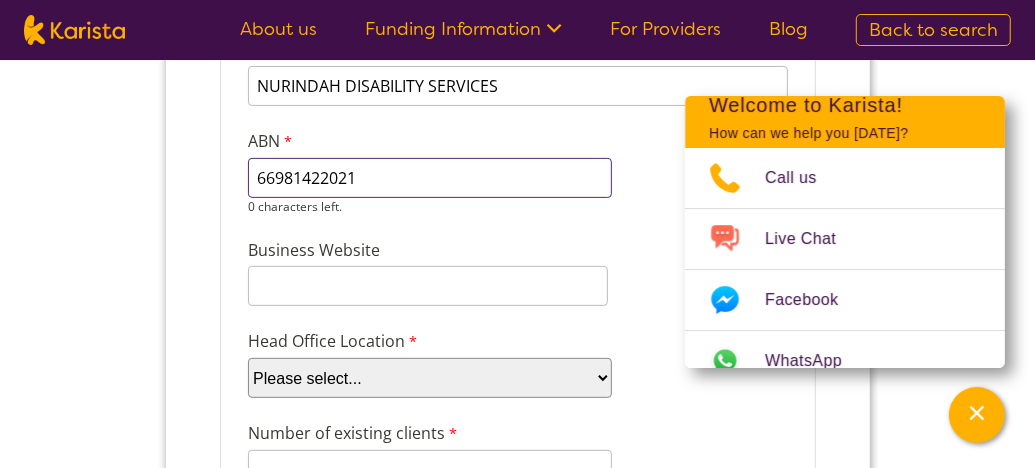 type on "66981422021" 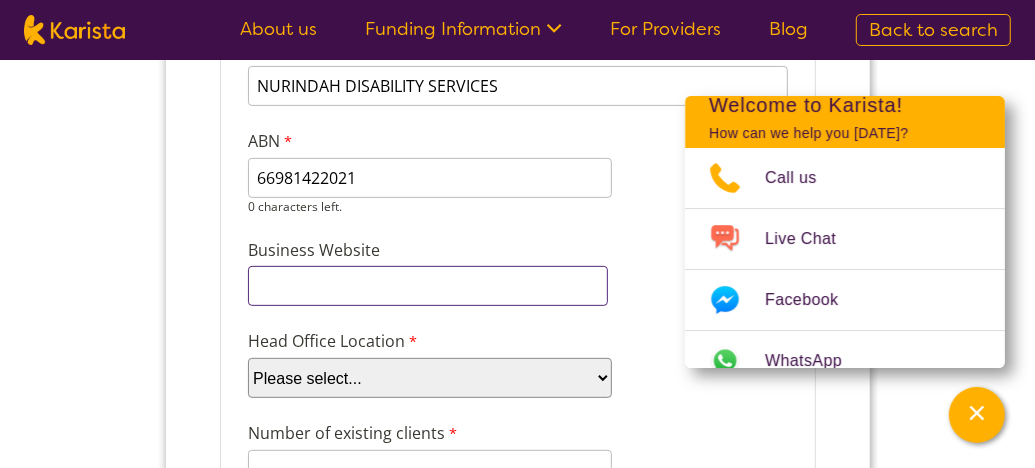 click on "Business Website" at bounding box center (427, 287) 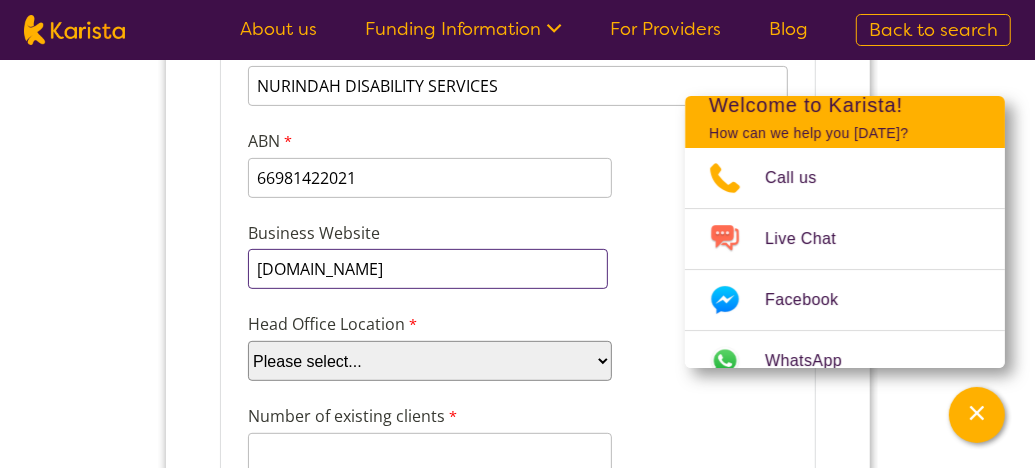 type on "[DOMAIN_NAME]" 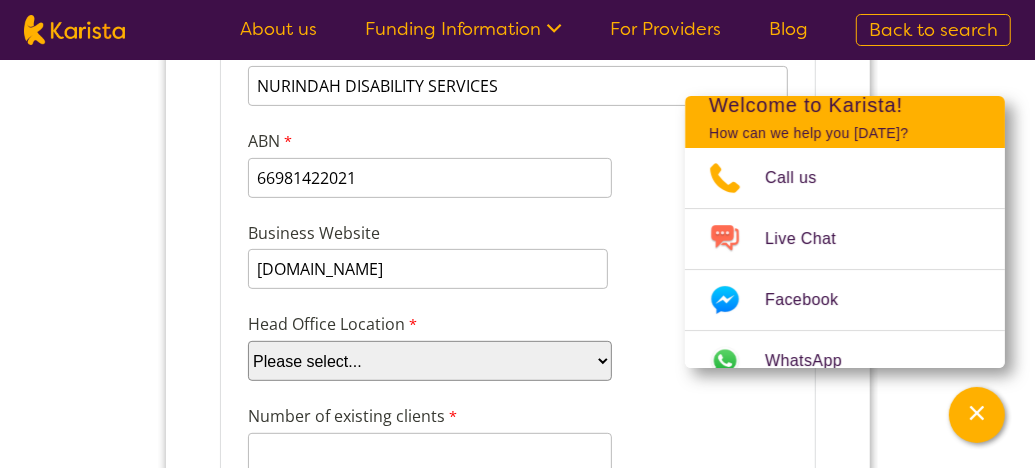 click on "Please select...
ACT
[GEOGRAPHIC_DATA]
NT
QLD
SA
TAS
[GEOGRAPHIC_DATA]
[GEOGRAPHIC_DATA]" at bounding box center [429, 362] 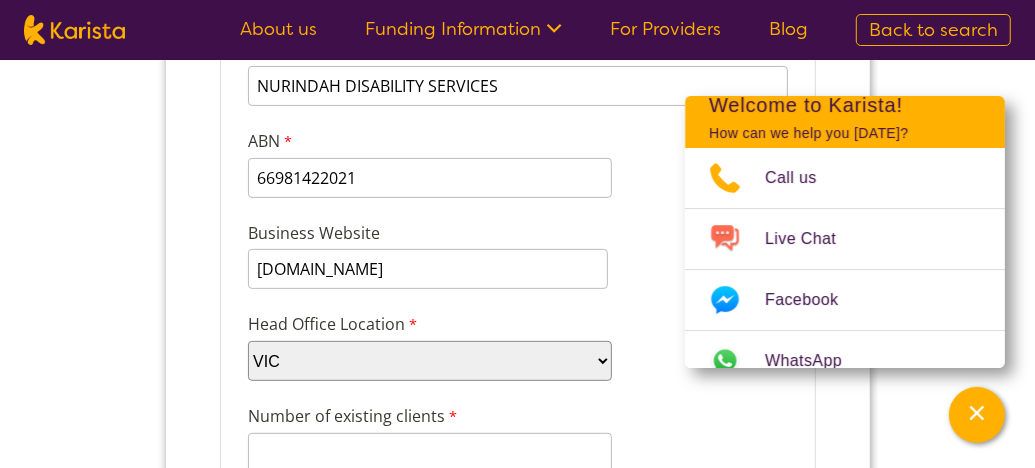 click on "Please select...
ACT
[GEOGRAPHIC_DATA]
NT
QLD
SA
TAS
[GEOGRAPHIC_DATA]
[GEOGRAPHIC_DATA]" at bounding box center (429, 362) 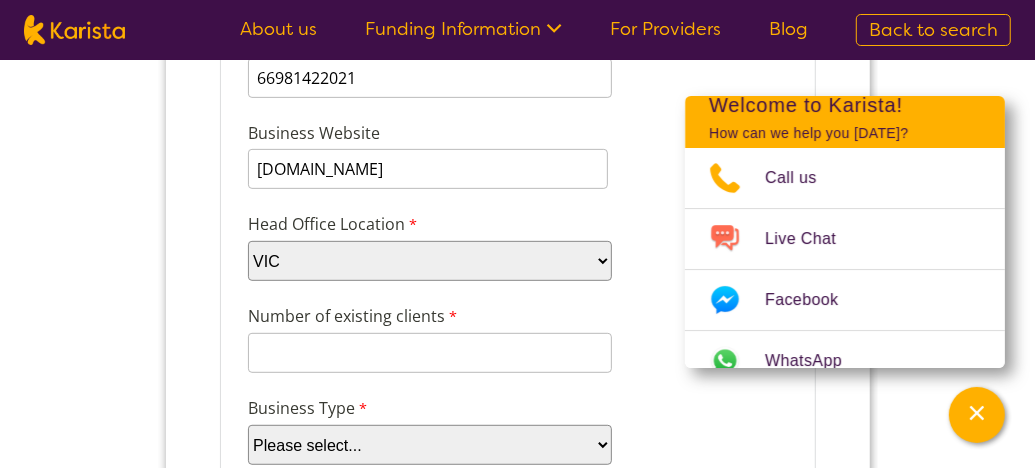scroll, scrollTop: 499, scrollLeft: 0, axis: vertical 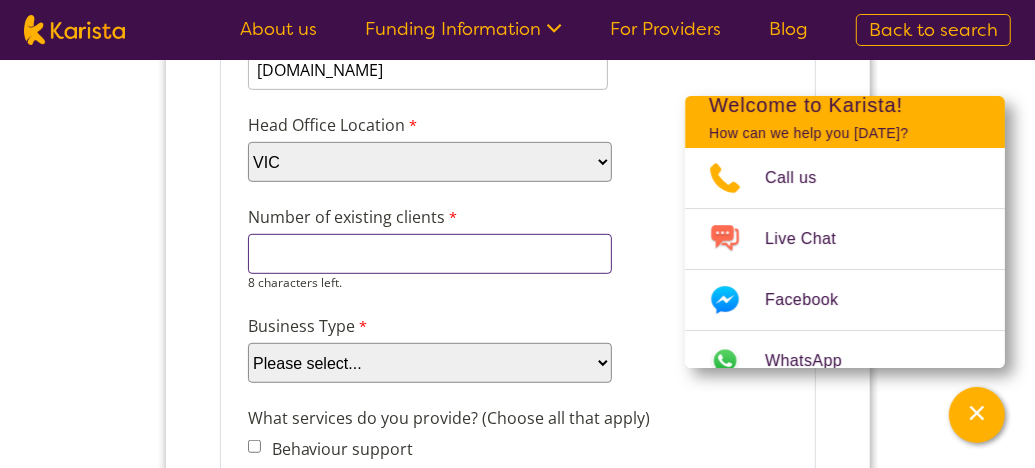 click on "Number of existing clients" at bounding box center [429, 255] 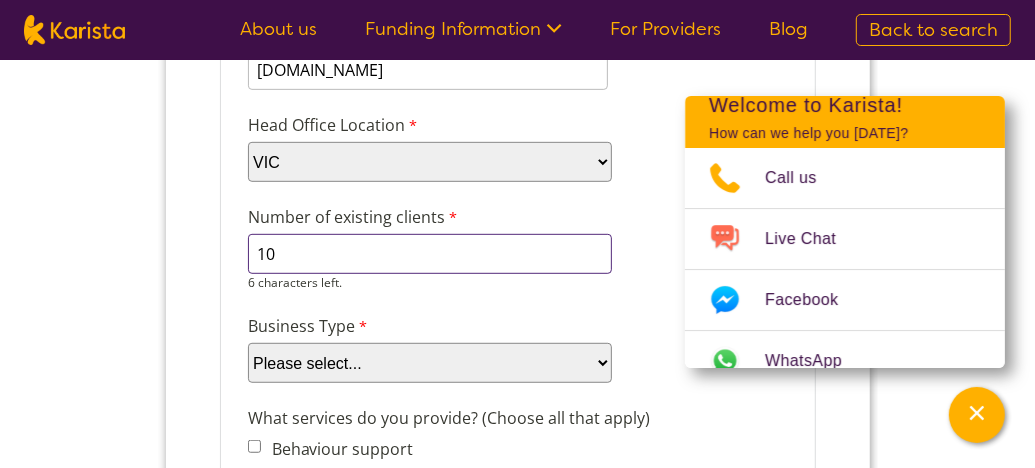 type on "1" 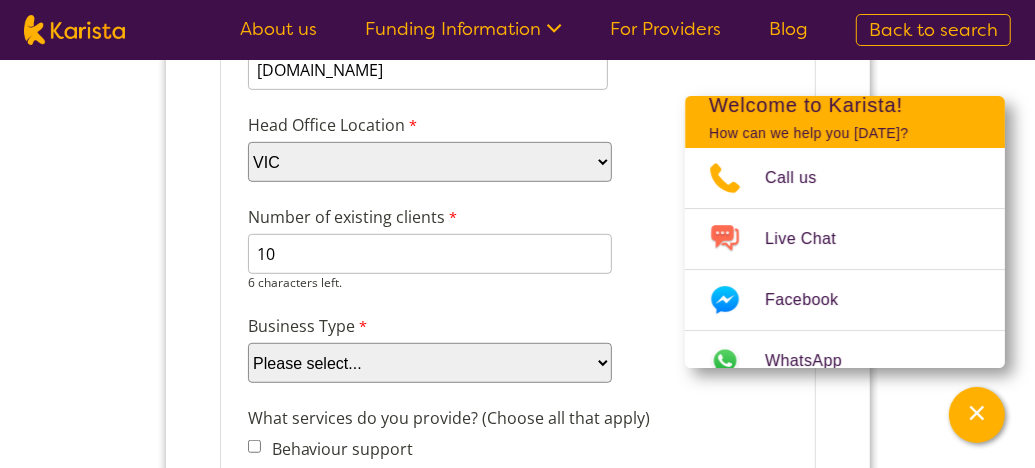click on "Please select...
Company
Individual/Sole Trader
Other (please specify)" at bounding box center [429, 364] 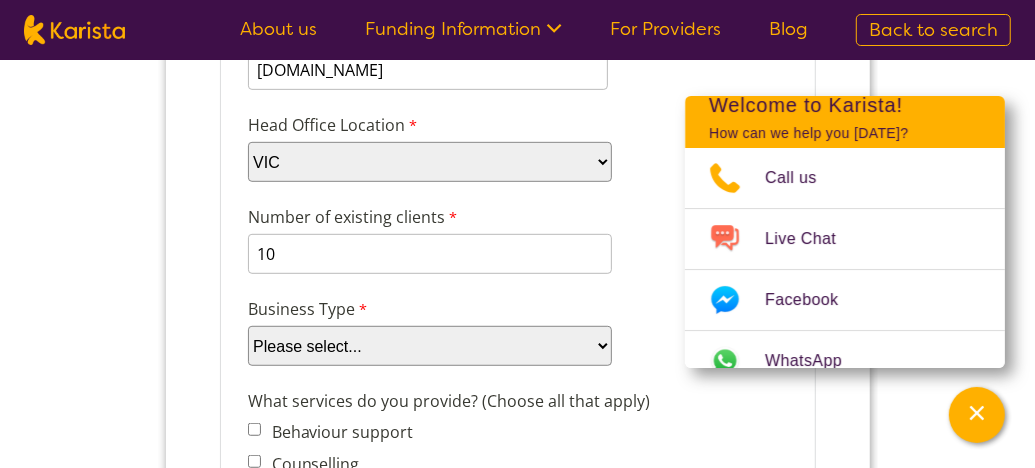 select on "tfa_88" 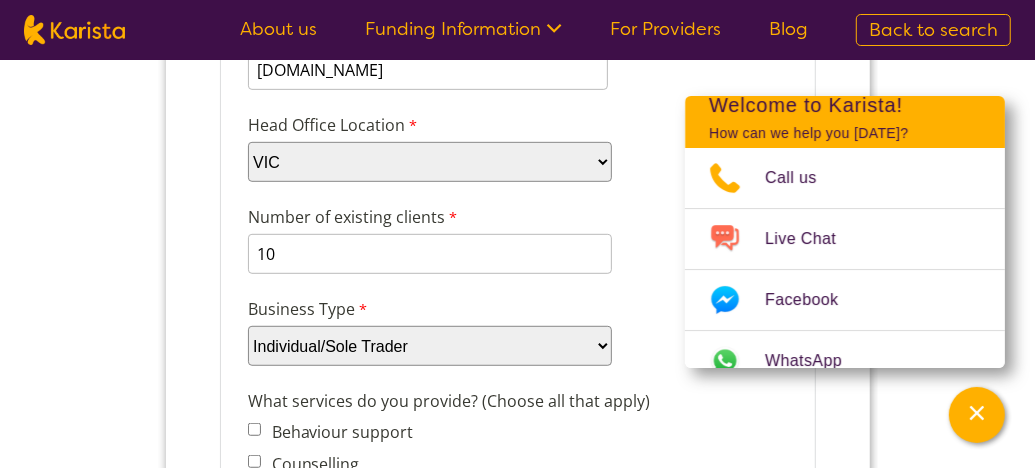 click on "Please select...
Company
Individual/Sole Trader
Other (please specify)" at bounding box center [429, 347] 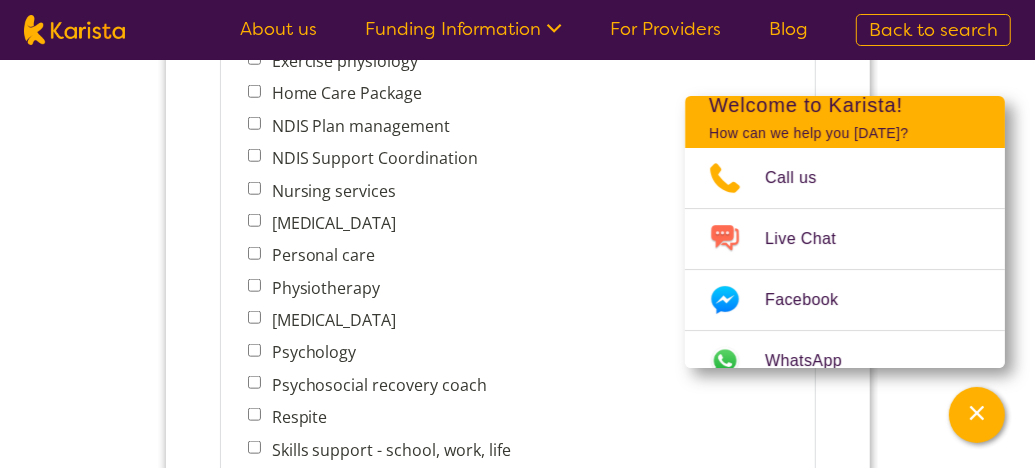 scroll, scrollTop: 1099, scrollLeft: 0, axis: vertical 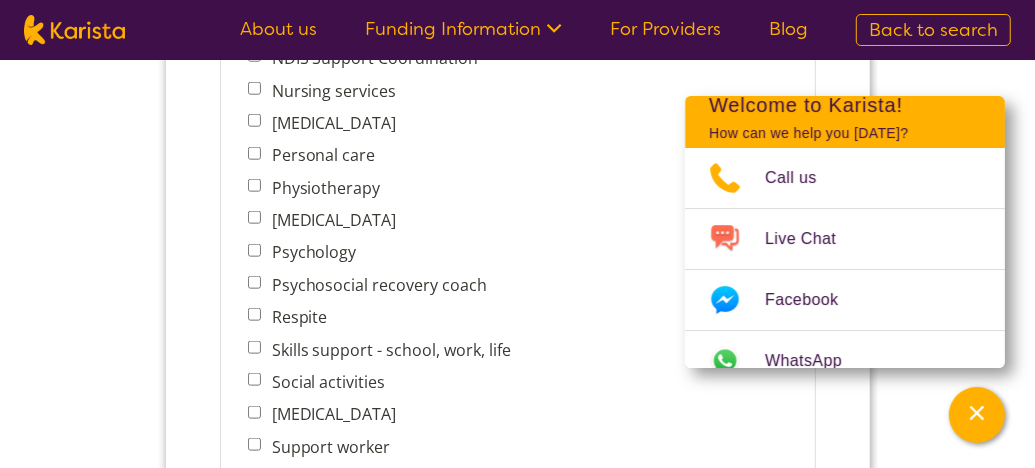 click on "Respite" at bounding box center [253, 315] 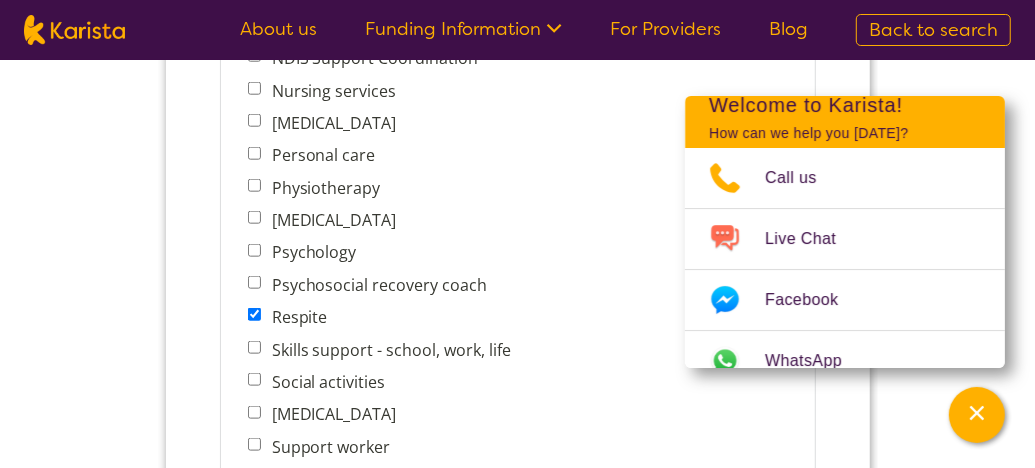 scroll, scrollTop: 1200, scrollLeft: 0, axis: vertical 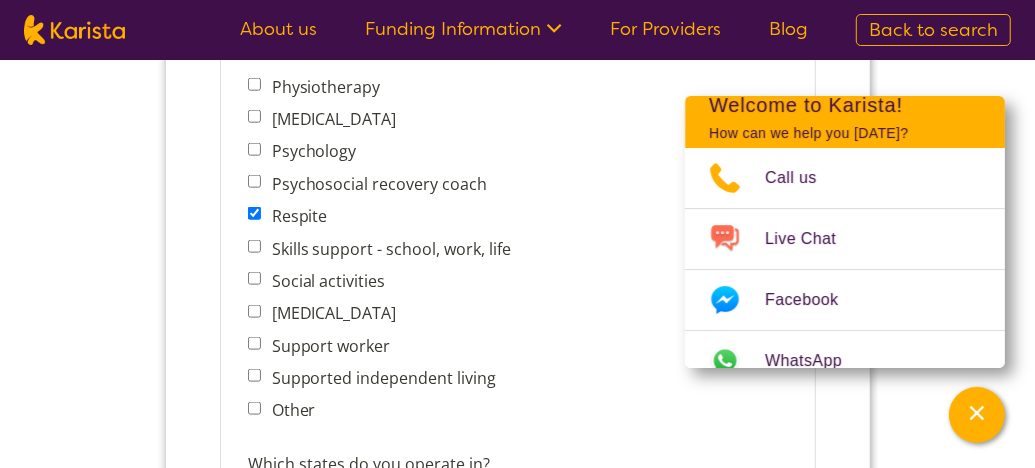 click on "Skills support - school, work, life" at bounding box center [253, 247] 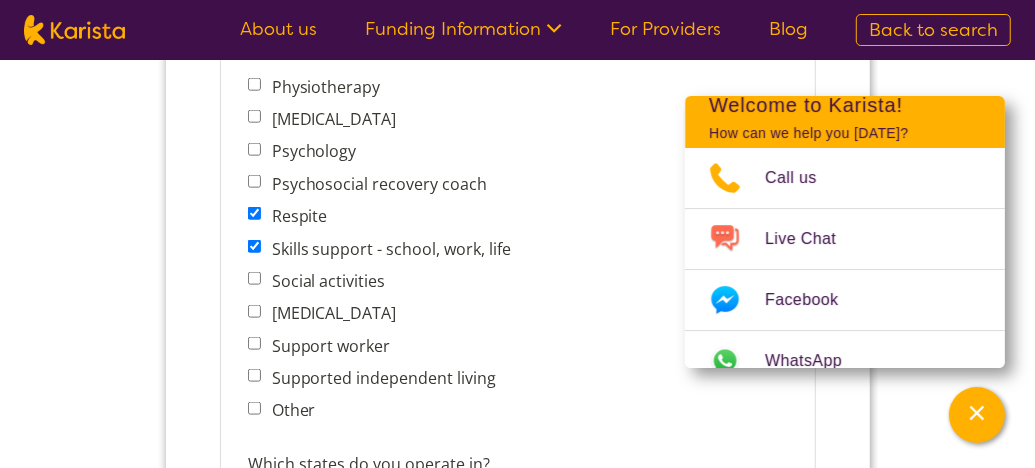 click on "Social activities" at bounding box center [253, 279] 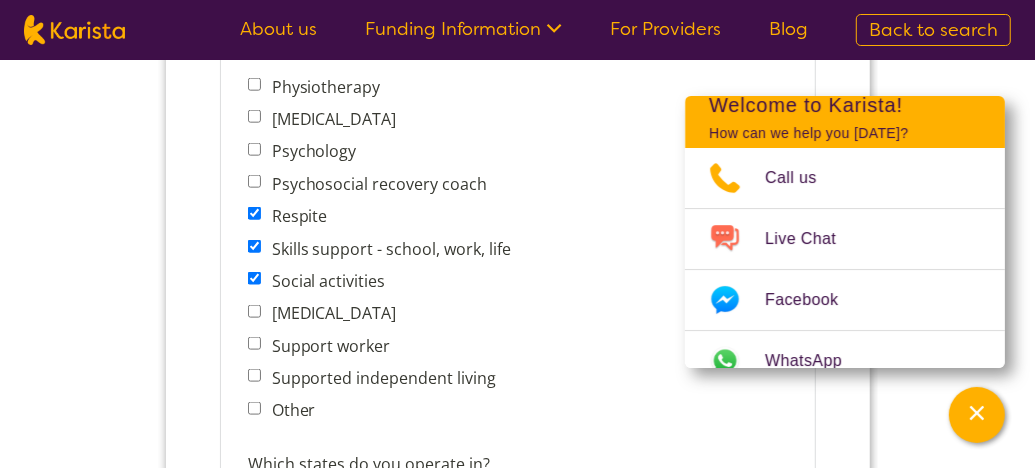 click on "Support worker" at bounding box center (253, 344) 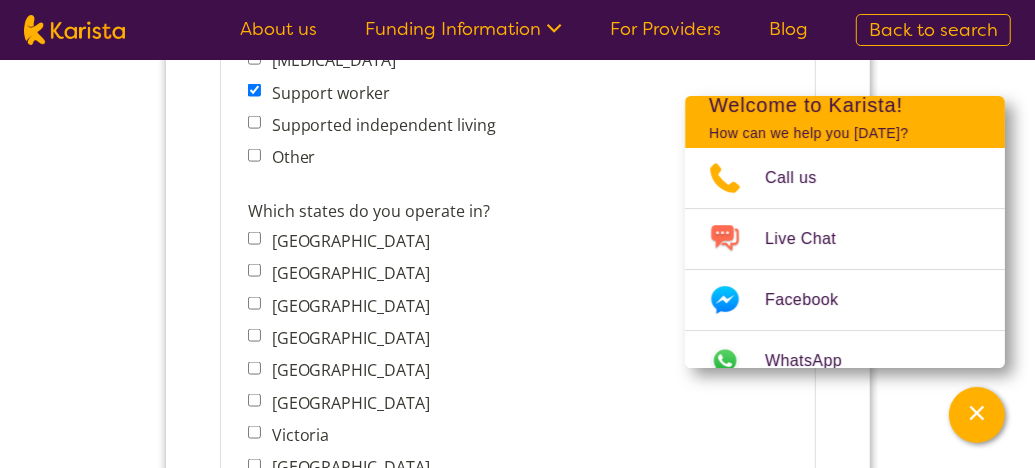 scroll, scrollTop: 1499, scrollLeft: 0, axis: vertical 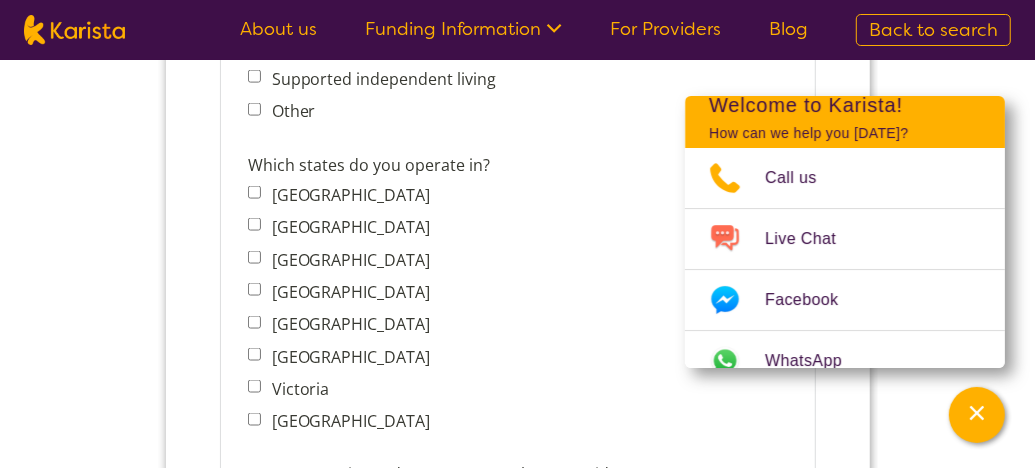 click on "Victoria" at bounding box center [253, 387] 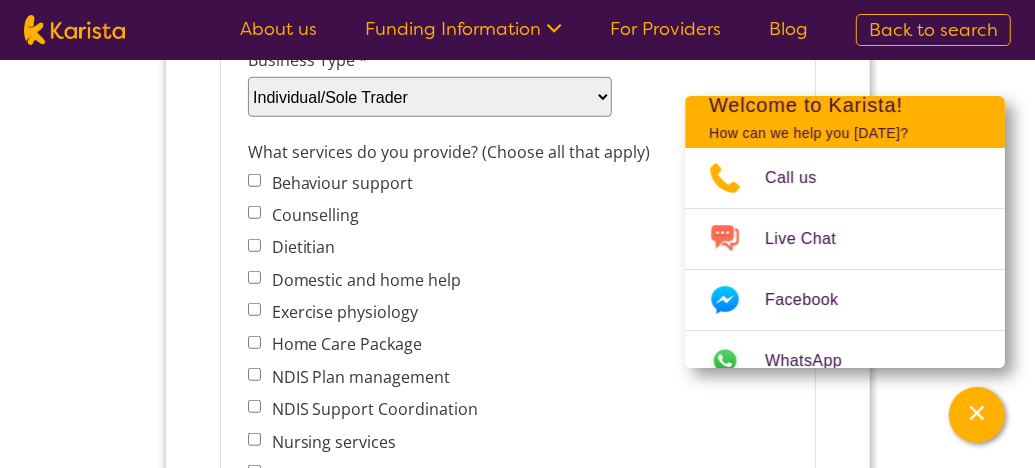 scroll, scrollTop: 499, scrollLeft: 0, axis: vertical 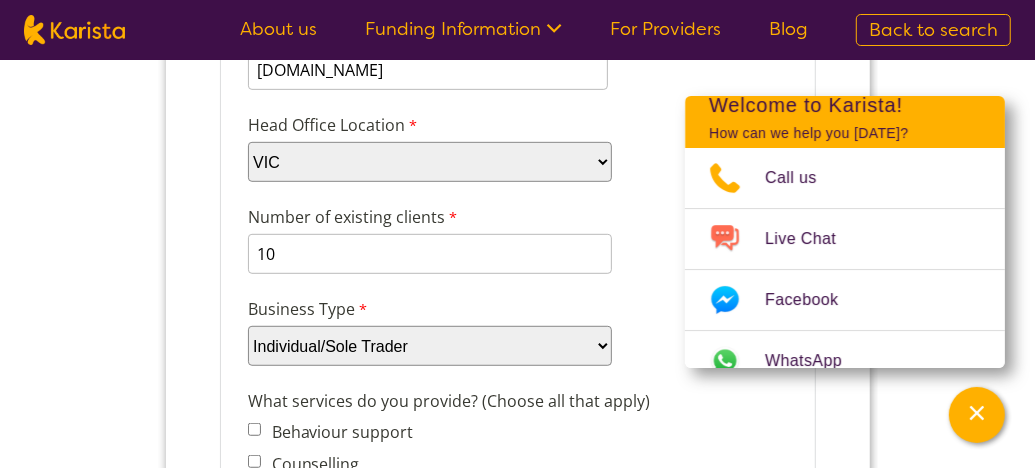 click on "Please select...
ACT
NSW
NT
QLD
SA
TAS
VIC
WA" at bounding box center [429, 163] 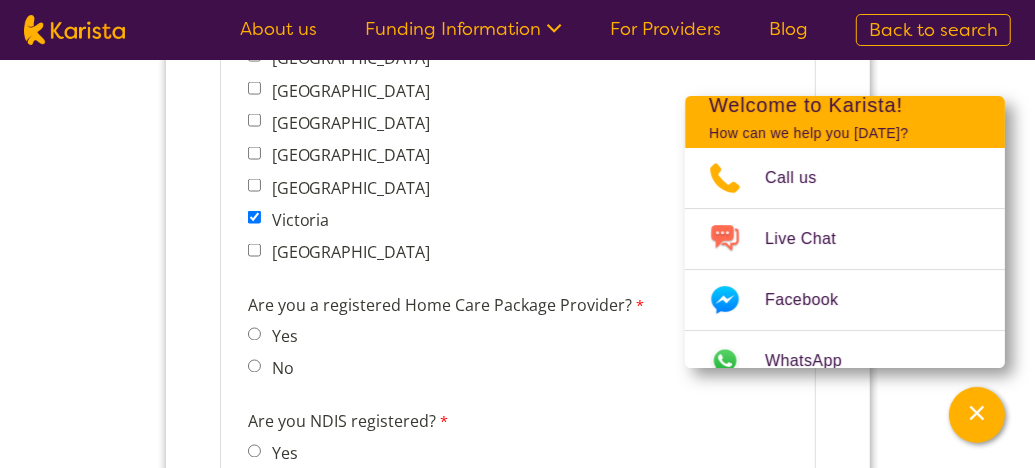 scroll, scrollTop: 1800, scrollLeft: 0, axis: vertical 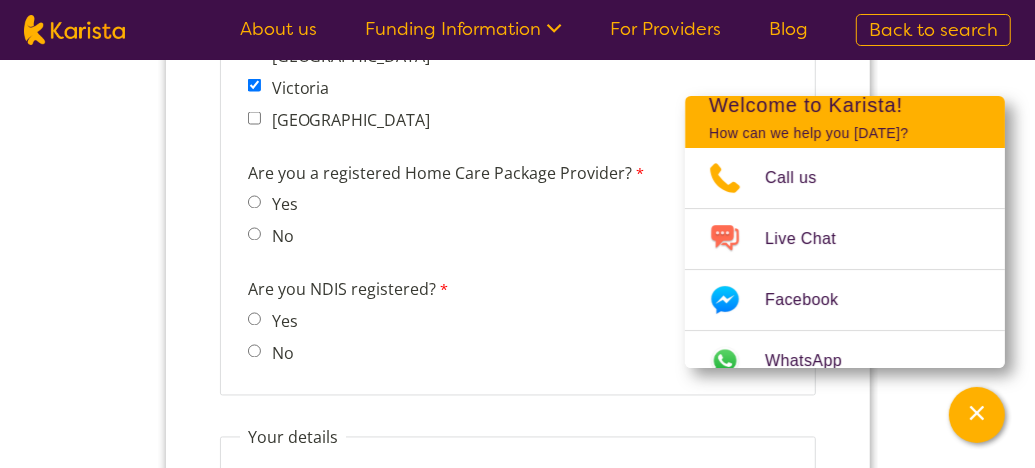 click on "No" at bounding box center (253, 235) 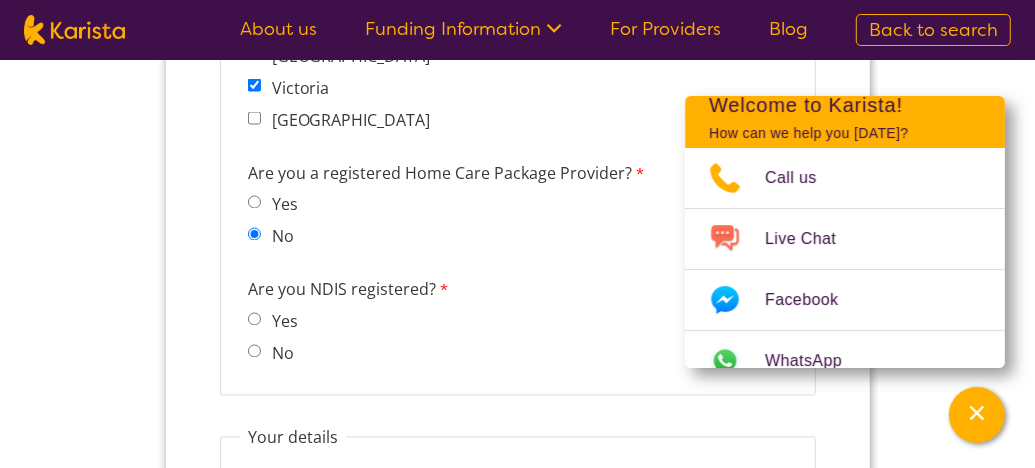 click on "No" at bounding box center [253, 352] 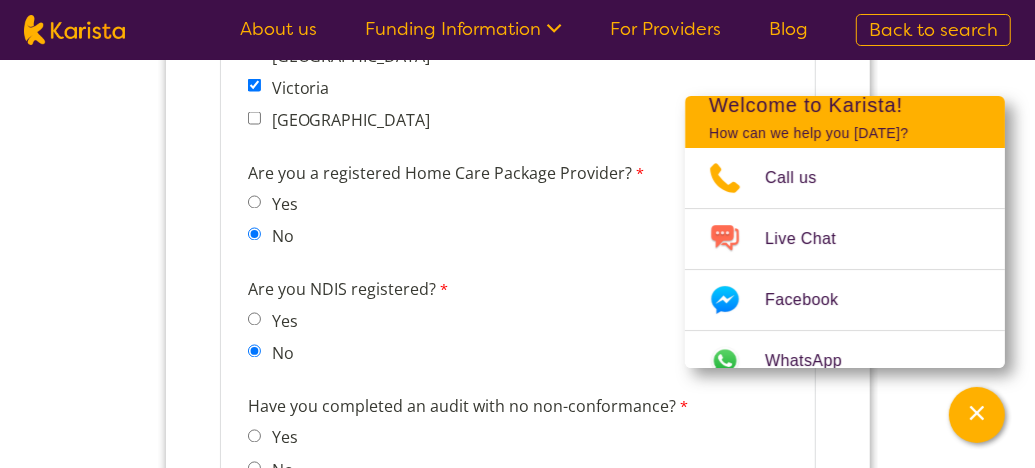 scroll, scrollTop: 1900, scrollLeft: 0, axis: vertical 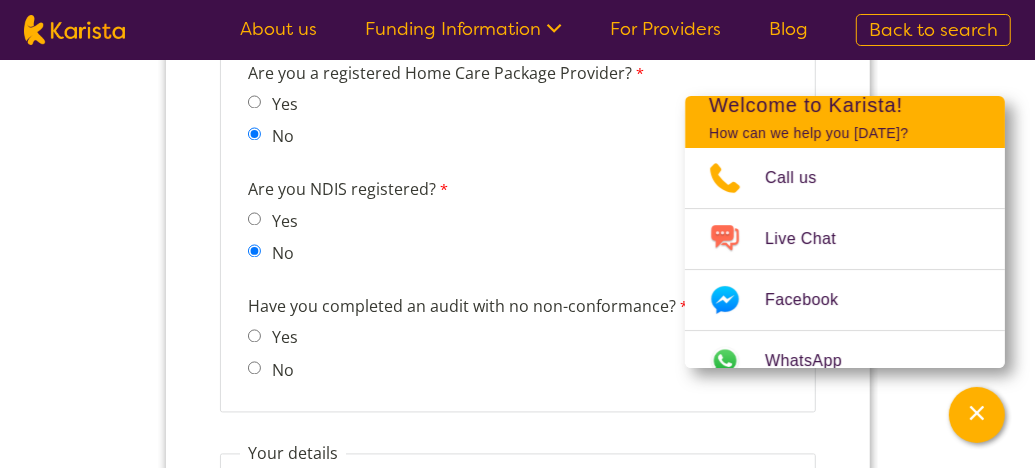 click on "Yes" at bounding box center (253, 337) 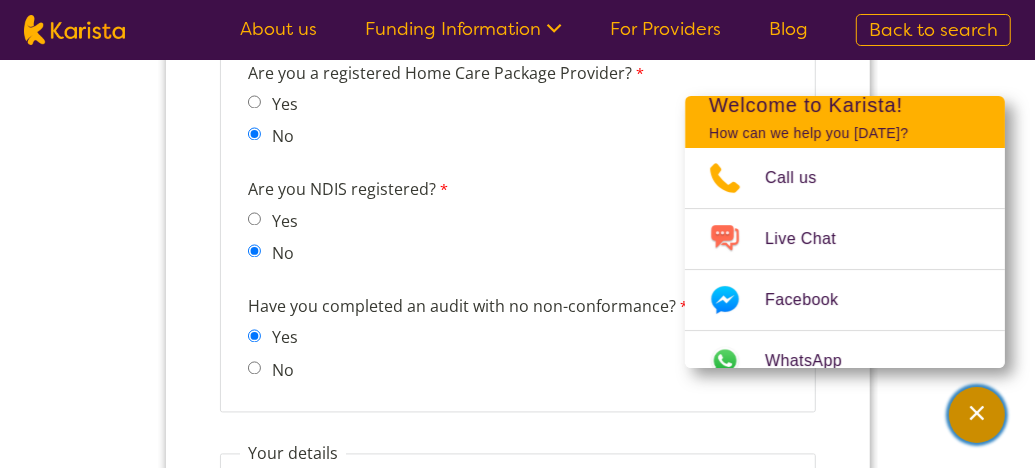 click 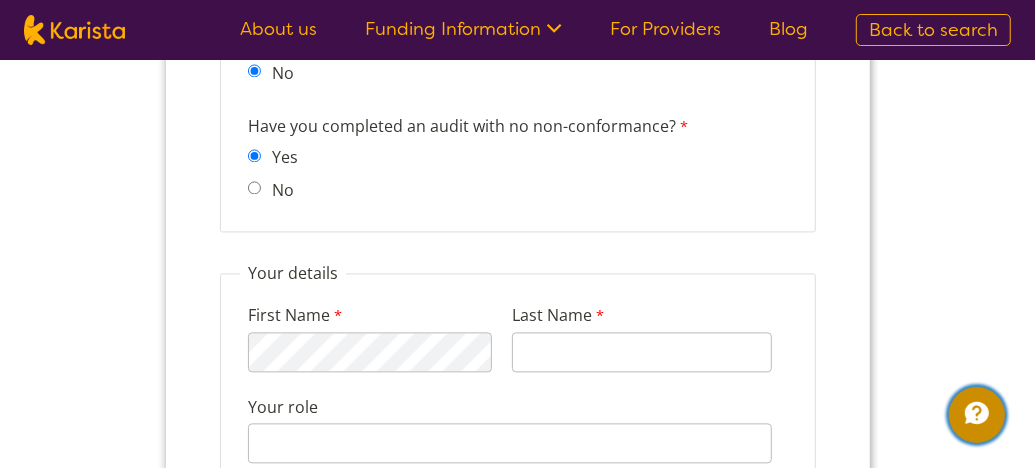 scroll, scrollTop: 2200, scrollLeft: 0, axis: vertical 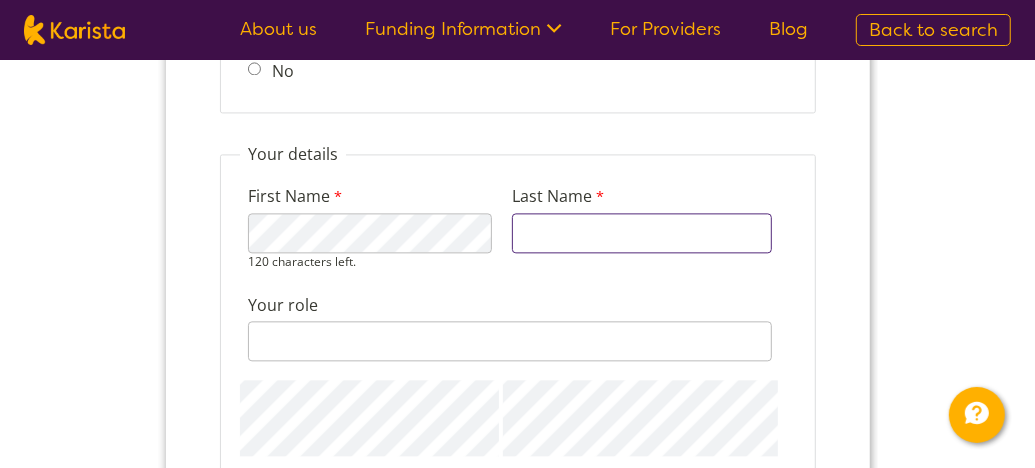 type on "Lestari" 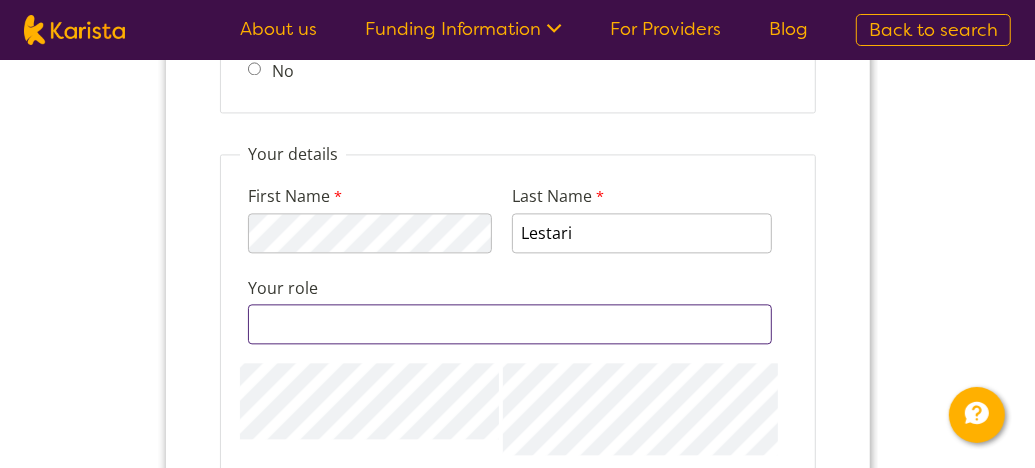 click on "Your role" at bounding box center [509, 325] 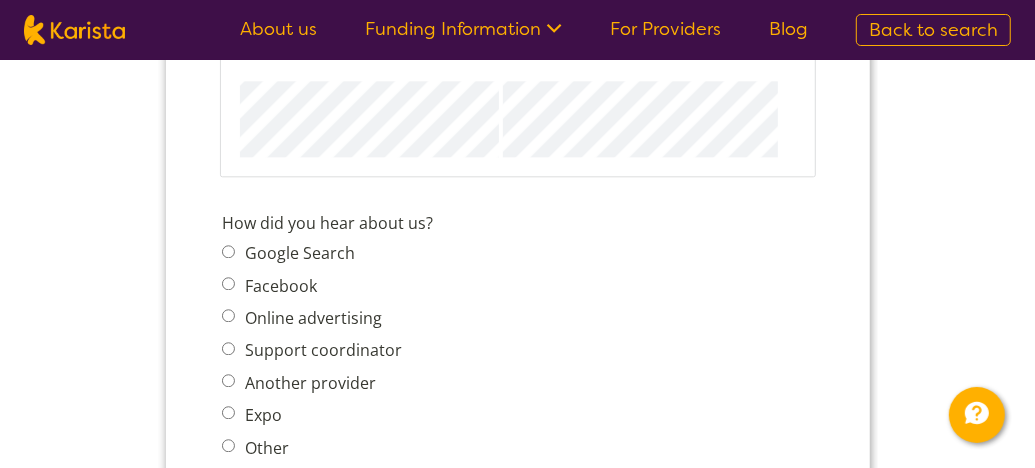 scroll, scrollTop: 2499, scrollLeft: 0, axis: vertical 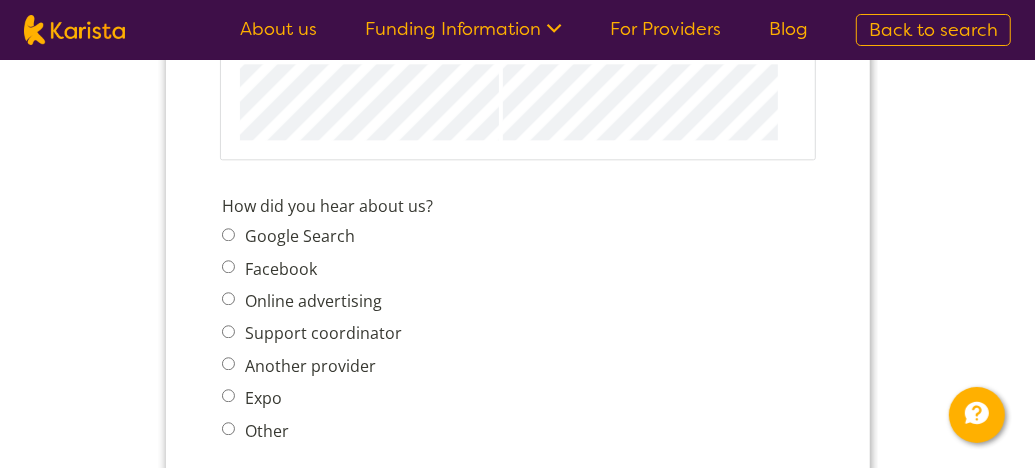 click on "Google Search" at bounding box center (227, 235) 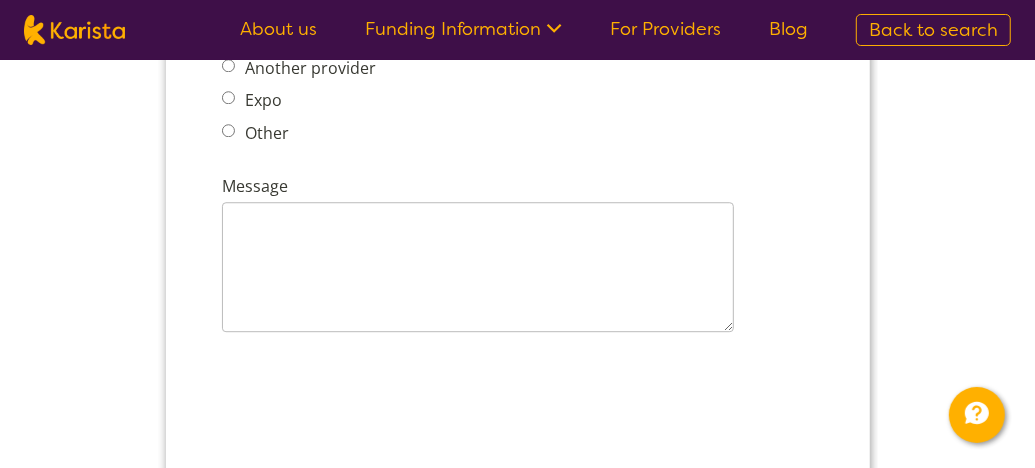 scroll, scrollTop: 2800, scrollLeft: 0, axis: vertical 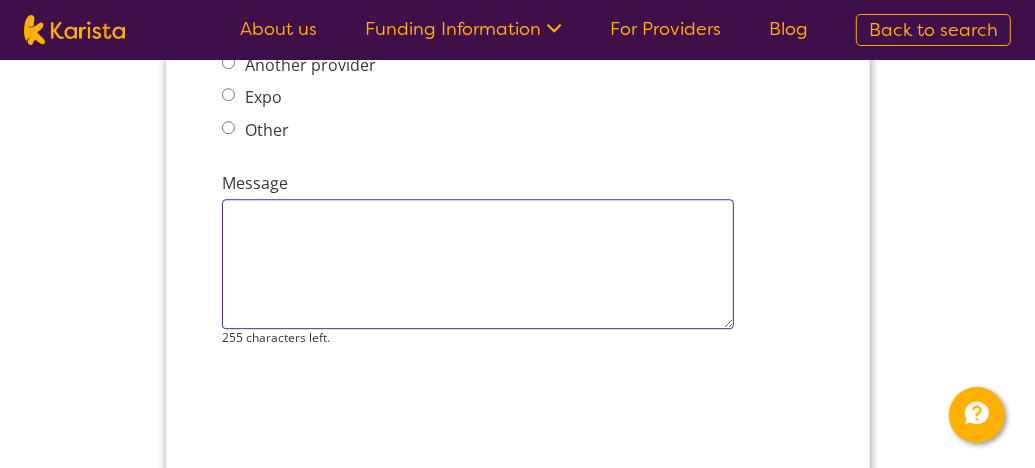 click on "Message" at bounding box center (477, 265) 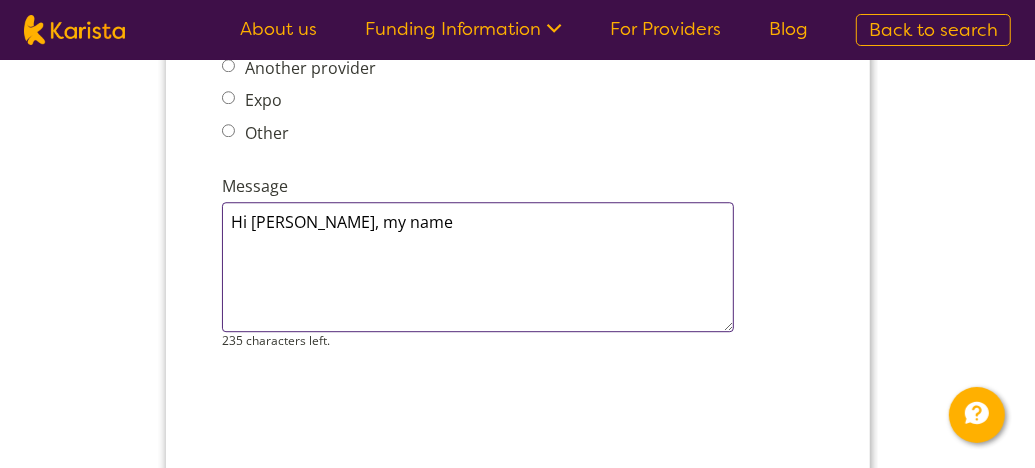 scroll, scrollTop: 2800, scrollLeft: 0, axis: vertical 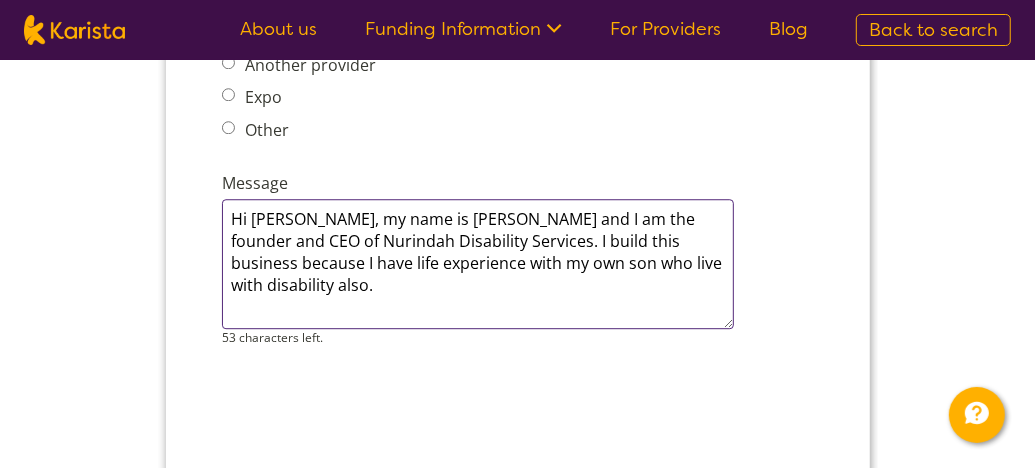 drag, startPoint x: 233, startPoint y: 172, endPoint x: 725, endPoint y: 224, distance: 494.74033 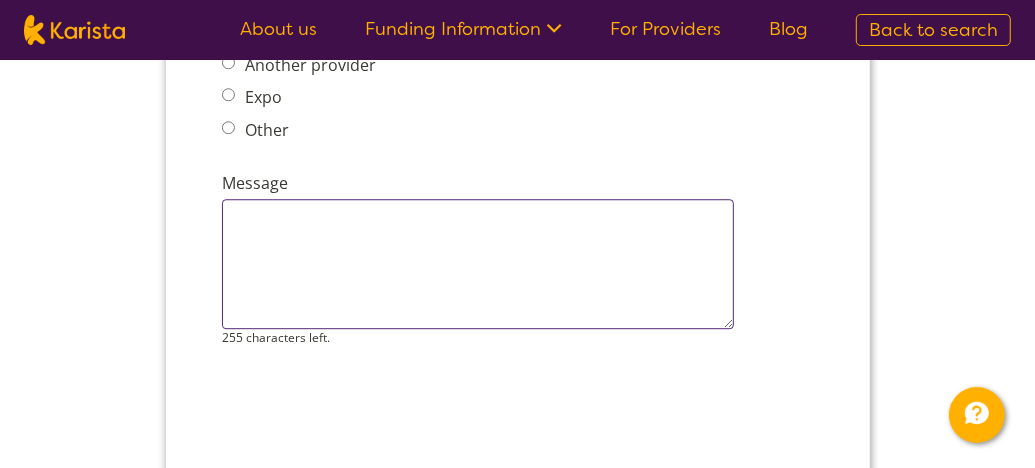 paste on "Hi Karista,
My name is Nurindah Lestari, and I’m the founder and CEO of Nurindah Disability Services. This business was born from my personal journey—my own son lives with a disability, and through supporting him, I gained firsthand insight into the chall" 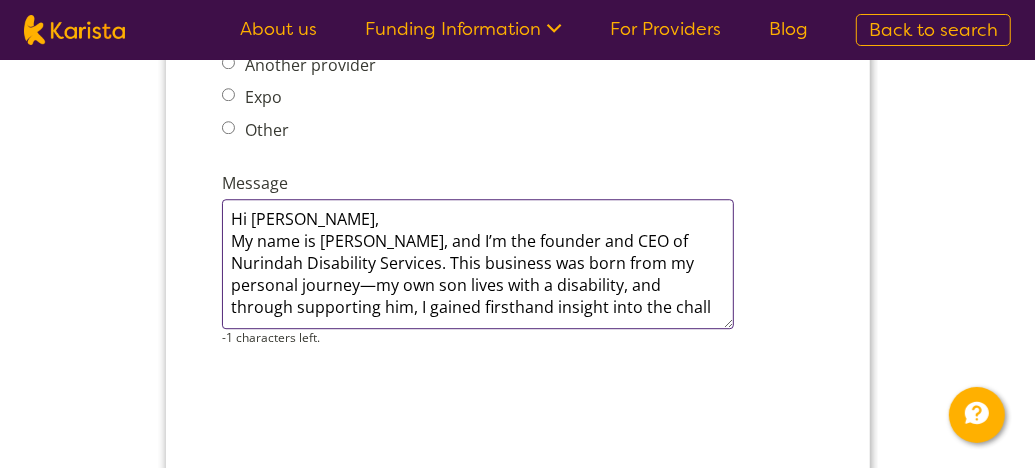click on "Hi Karista,
My name is Nurindah Lestari, and I’m the founder and CEO of Nurindah Disability Services. This business was born from my personal journey—my own son lives with a disability, and through supporting him, I gained firsthand insight into the chall" at bounding box center [477, 265] 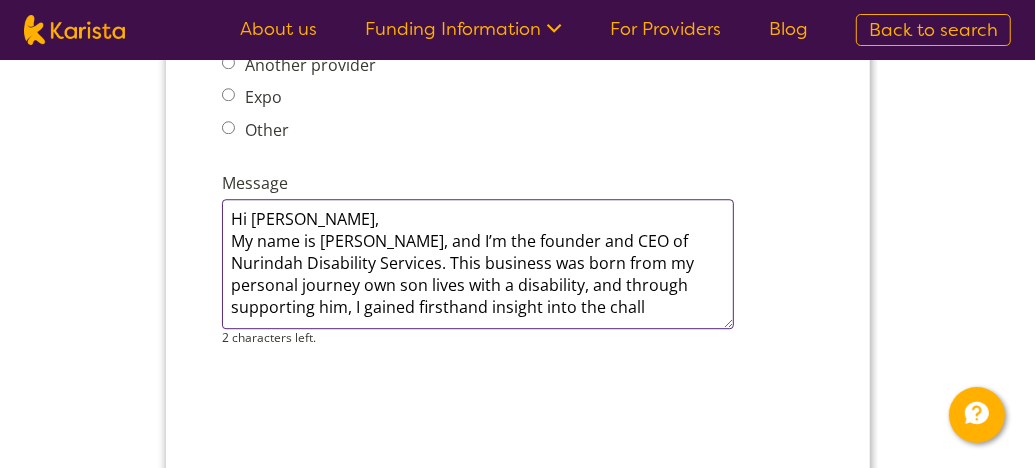 type on "Hi Karista,
My name is Nurindah Lestari, and I’m the founder and CEO of Nurindah Disability Services. This business was born from my personal journey, own son lives with a disability, and through supporting him, I gained firsthand insight into the chall" 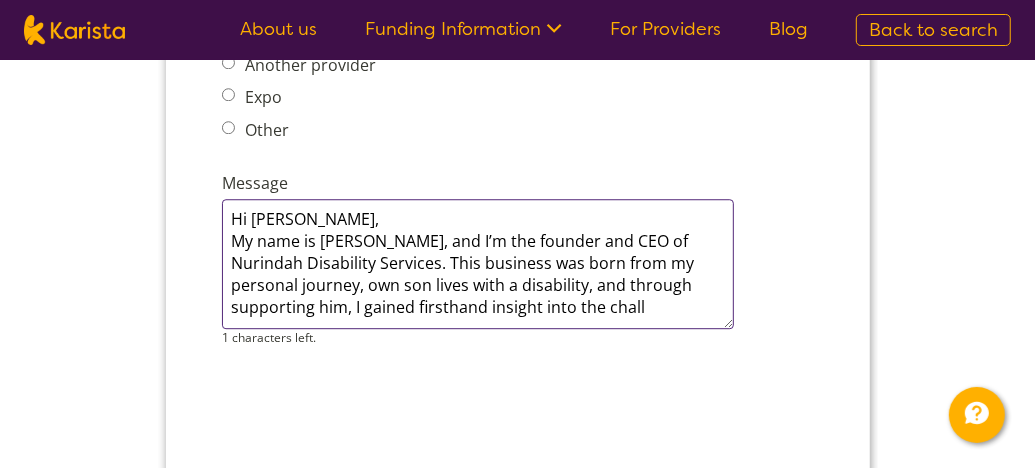 drag, startPoint x: 228, startPoint y: 172, endPoint x: 639, endPoint y: 259, distance: 420.10712 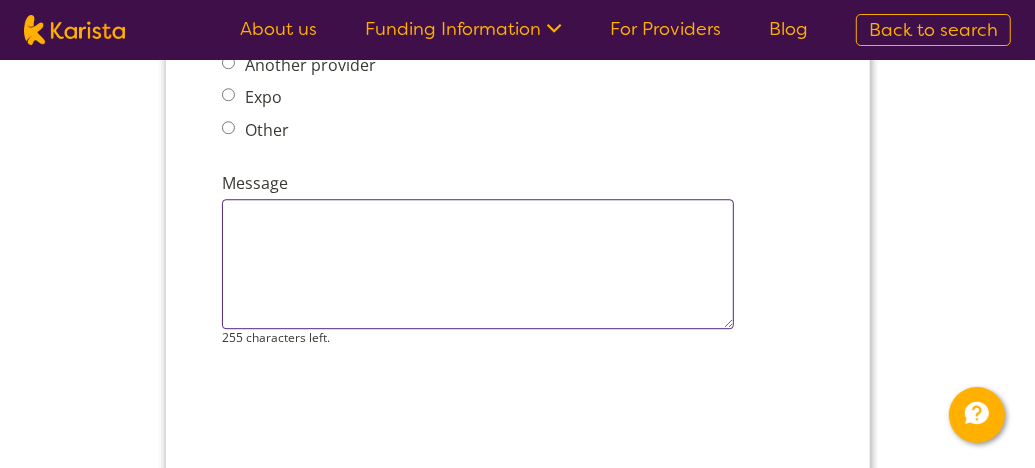paste on "Hi Karista, my name is Nurindah Lestari and I am the founder and CEO of Nurindah Disability Services. I build this business because I have life experience with my own son who live with disability also." 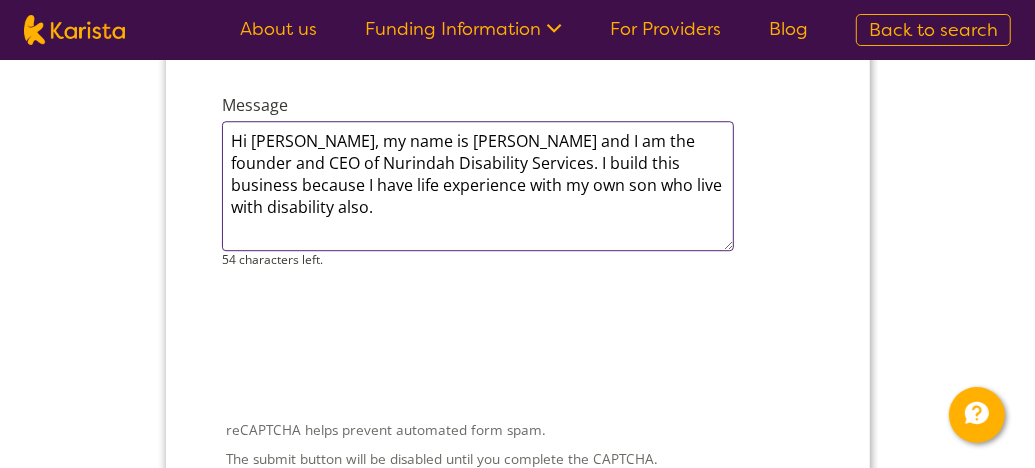 scroll, scrollTop: 2999, scrollLeft: 0, axis: vertical 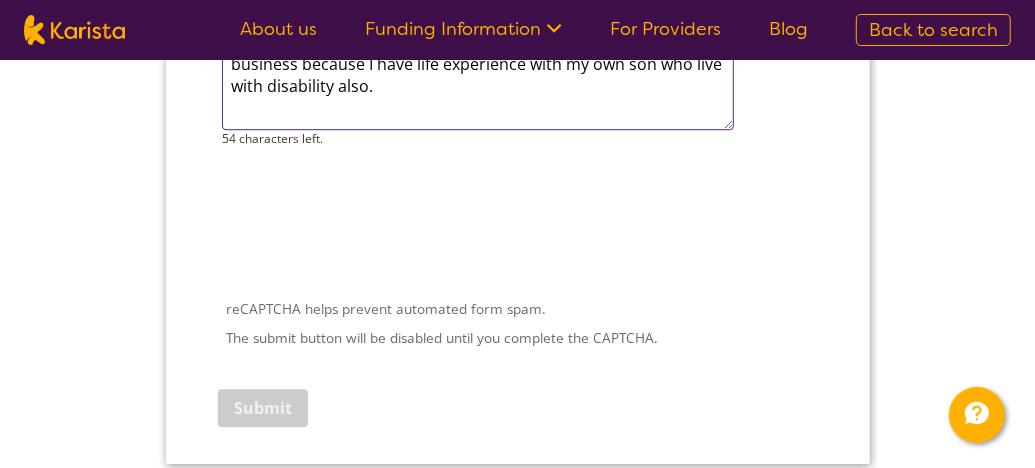 type on "Hi Karista, my name is Nurindah Lestari and I am the founder and CEO of Nurindah Disability Services. I build this business because I have life experience with my own son who live with disability also." 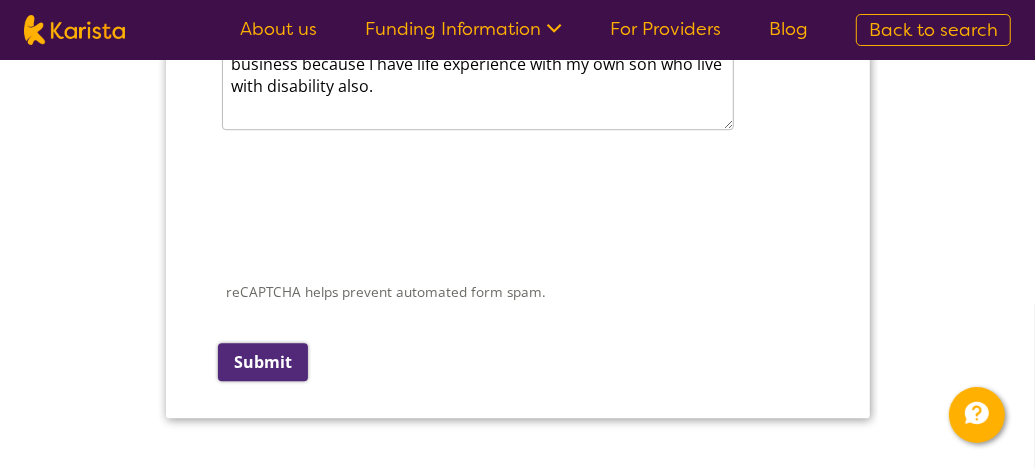 click on "Submit" at bounding box center [262, 363] 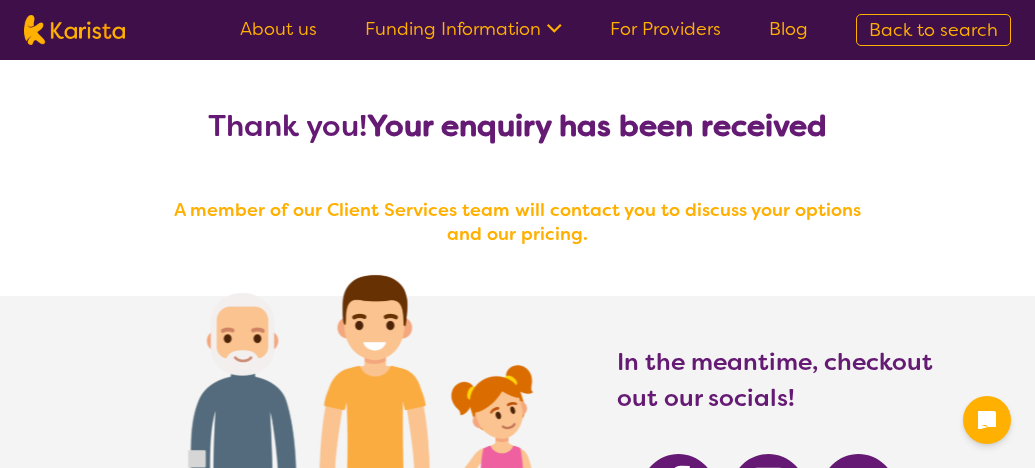 scroll, scrollTop: 0, scrollLeft: 0, axis: both 